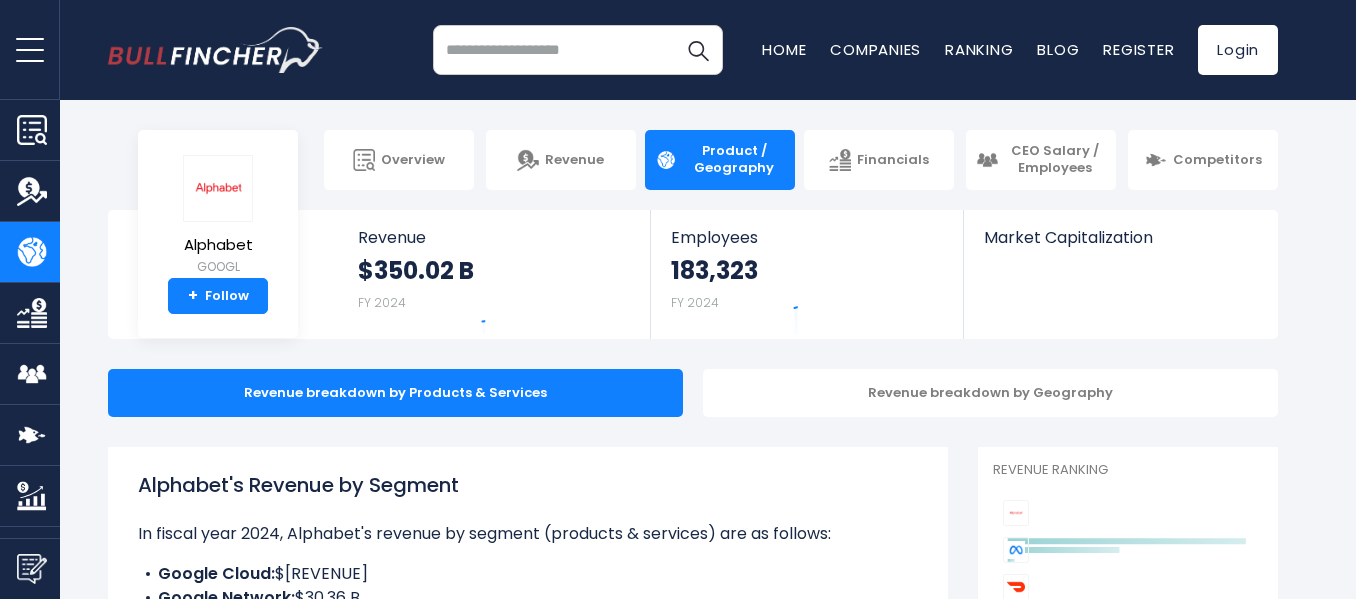 scroll, scrollTop: 0, scrollLeft: 0, axis: both 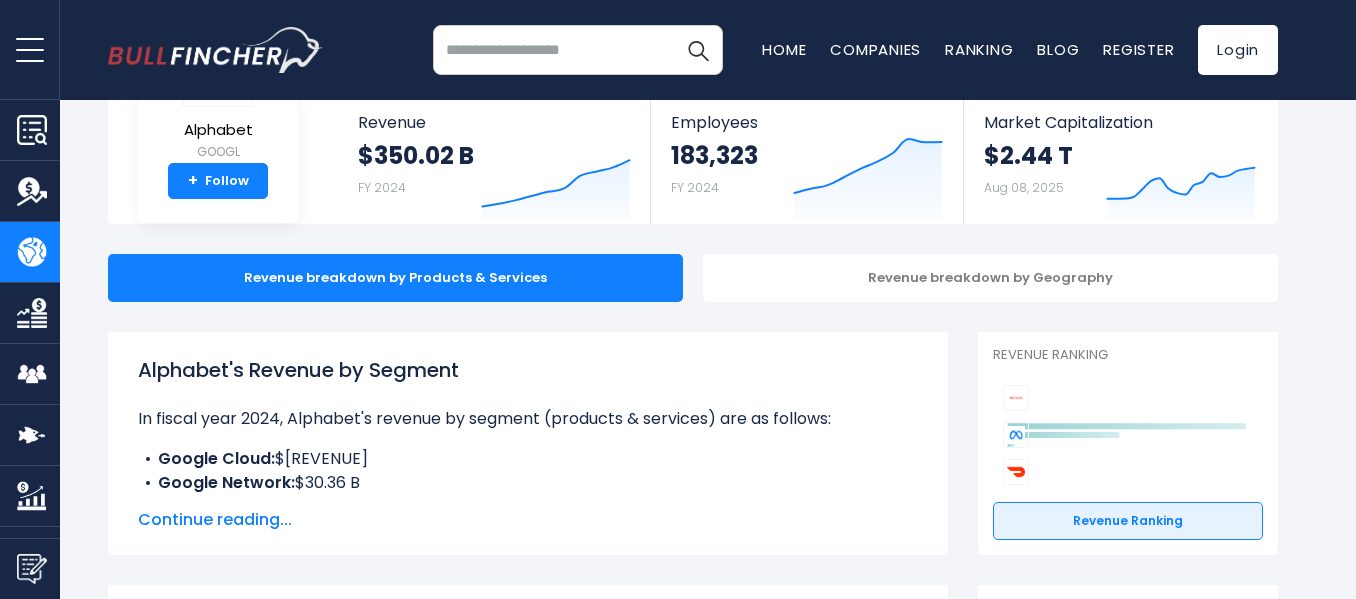 click on "Overview
Revenue
Product / Geography" at bounding box center (678, 184) 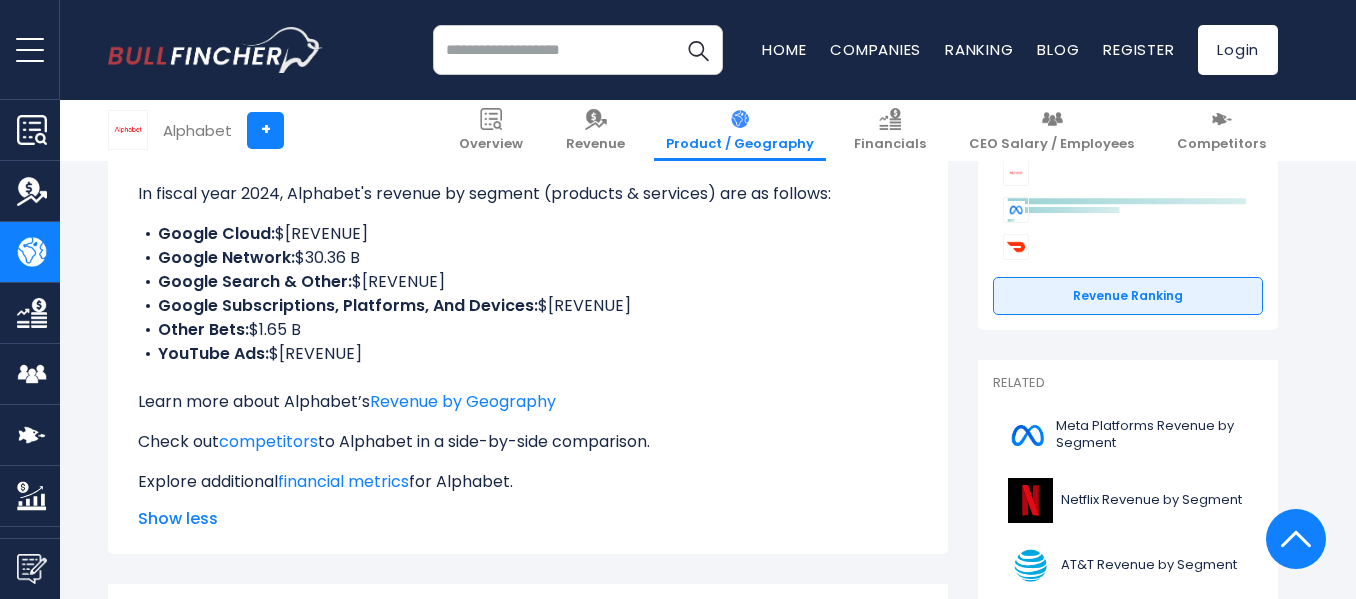 scroll, scrollTop: 352, scrollLeft: 0, axis: vertical 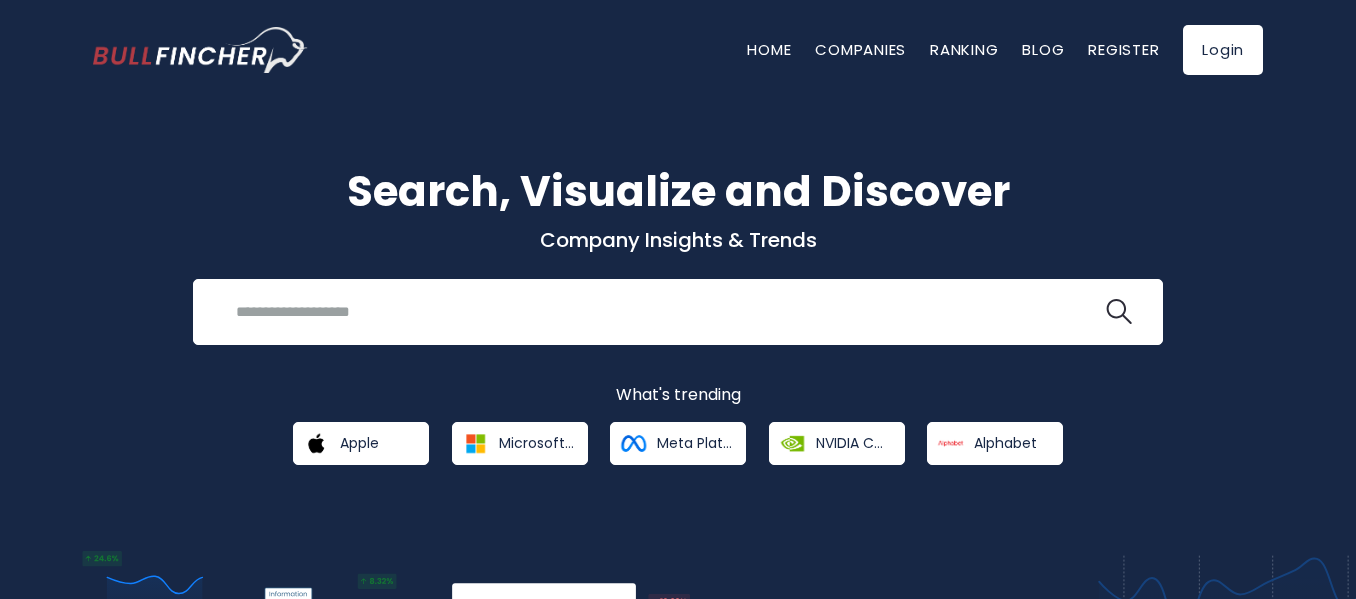 drag, startPoint x: 1362, startPoint y: 51, endPoint x: 1365, endPoint y: 13, distance: 38.118237 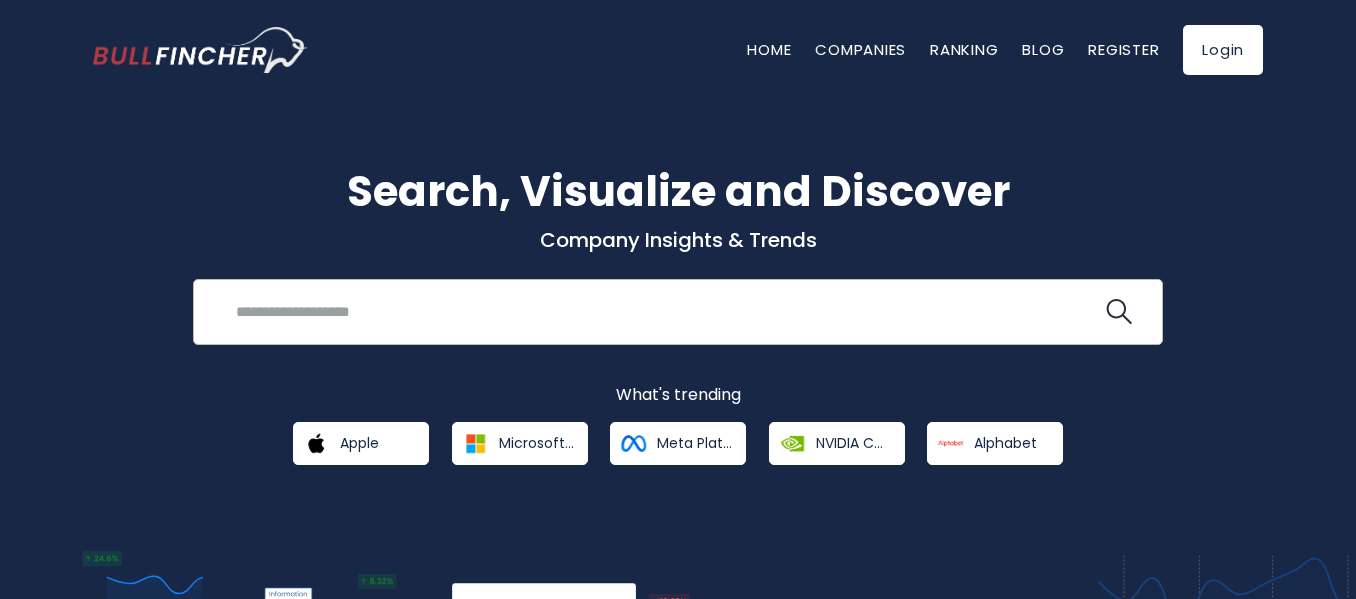 click at bounding box center (663, 311) 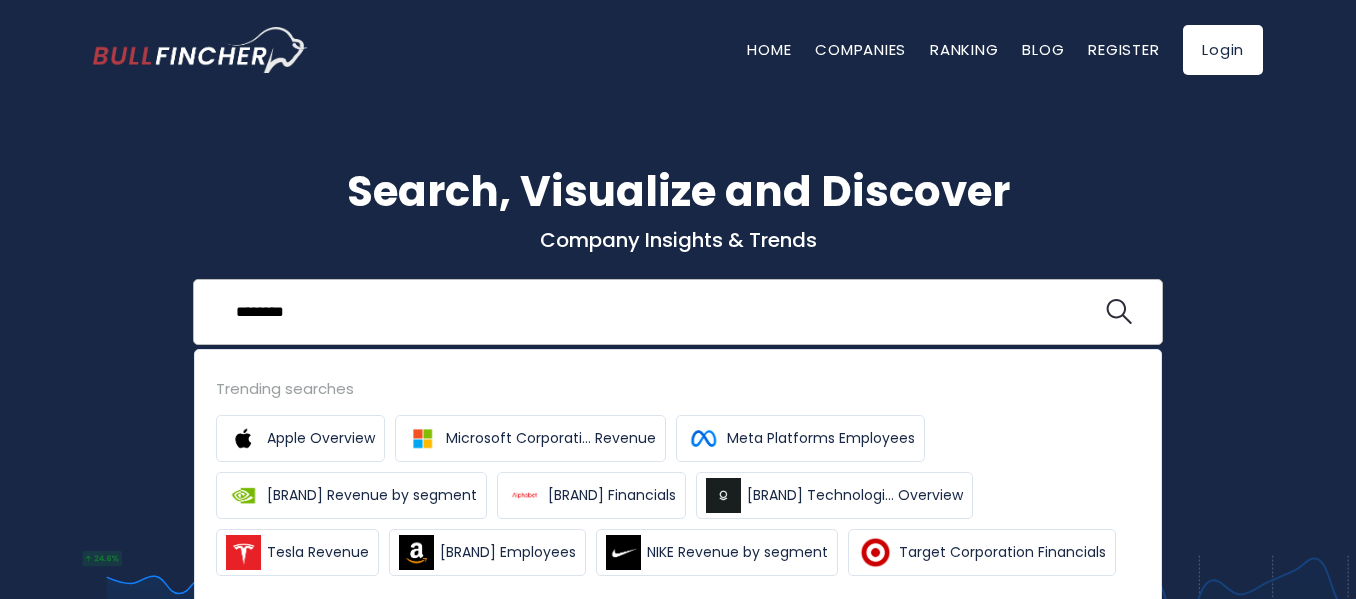 type on "********" 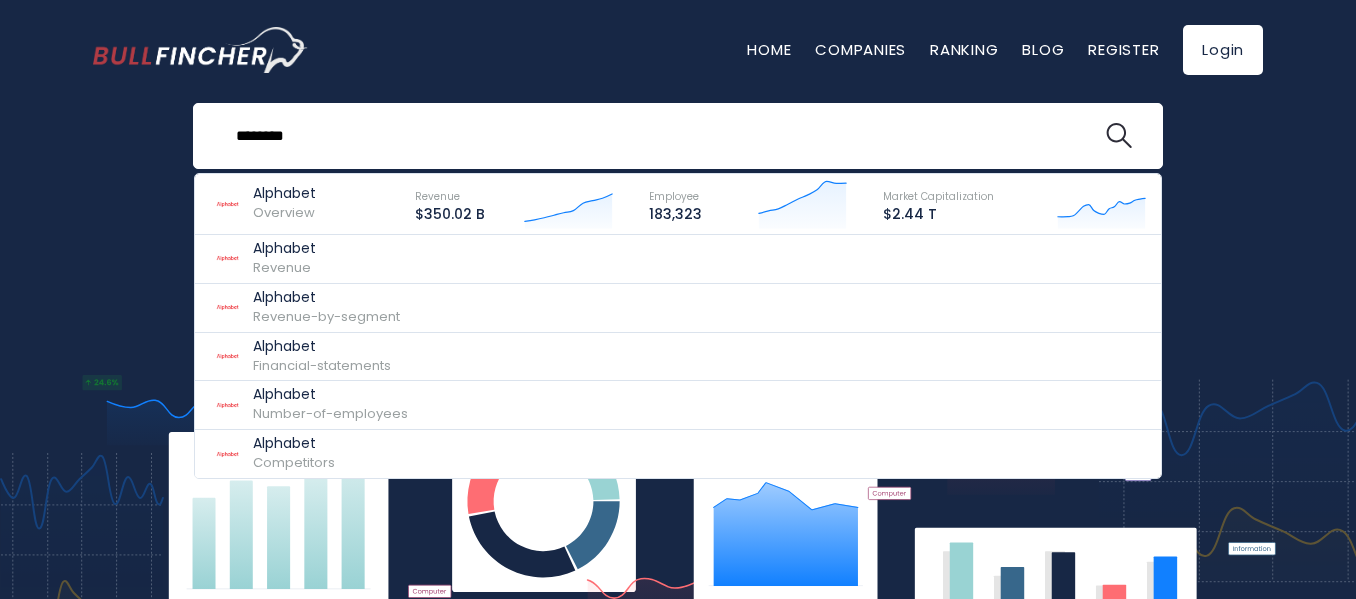 scroll, scrollTop: 102, scrollLeft: 0, axis: vertical 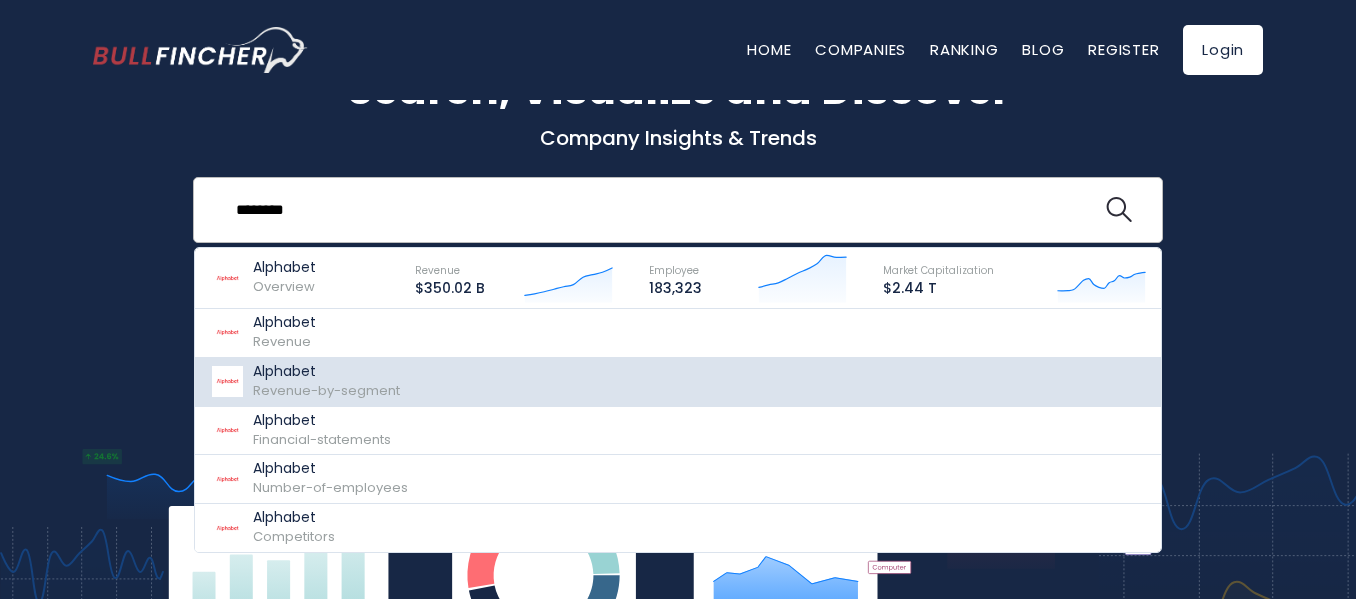 click on "Alphabet" at bounding box center (326, 371) 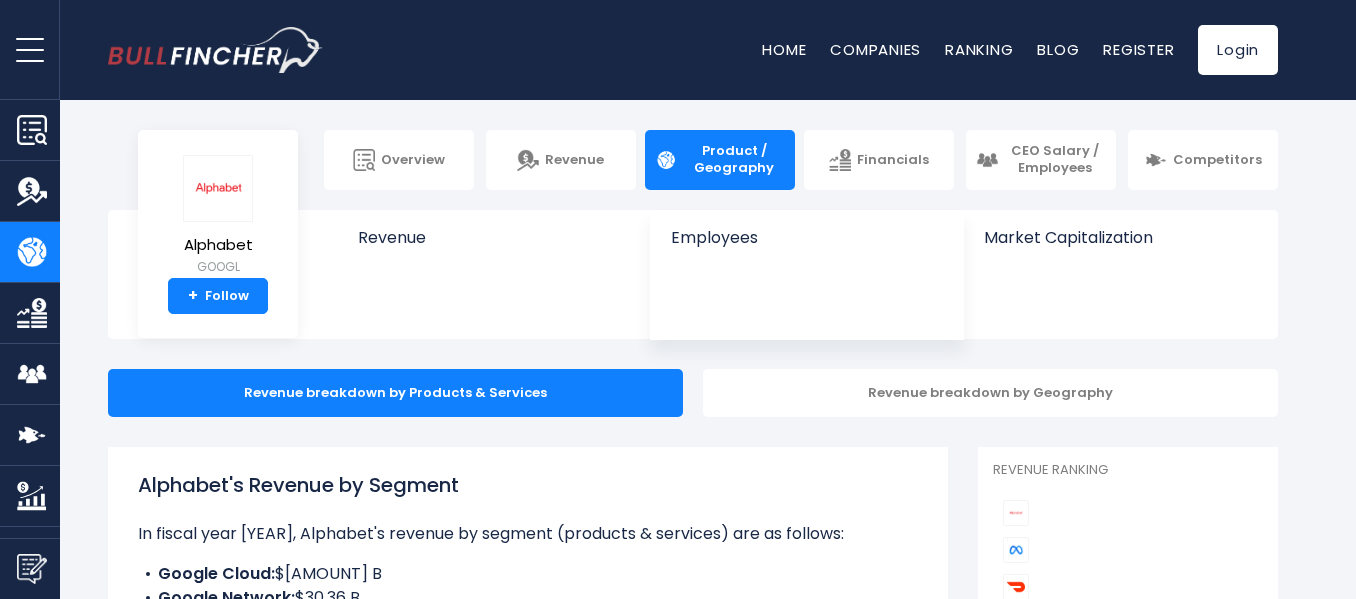 scroll, scrollTop: 0, scrollLeft: 0, axis: both 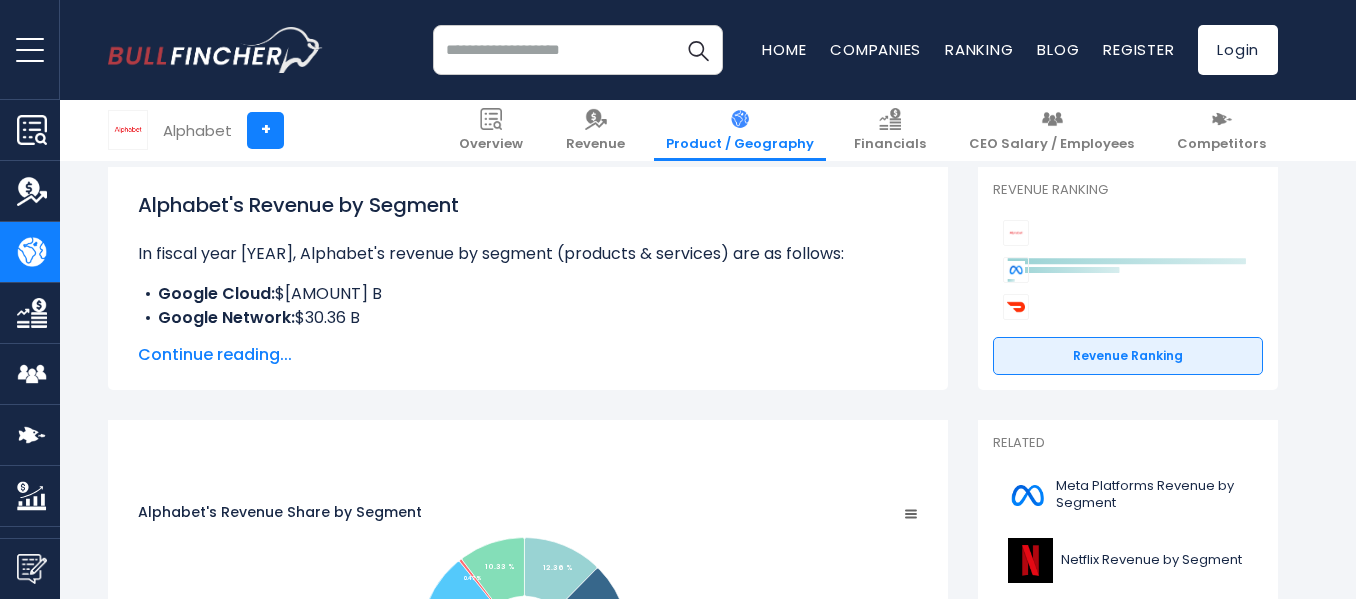 click on "Continue reading..." at bounding box center [528, 355] 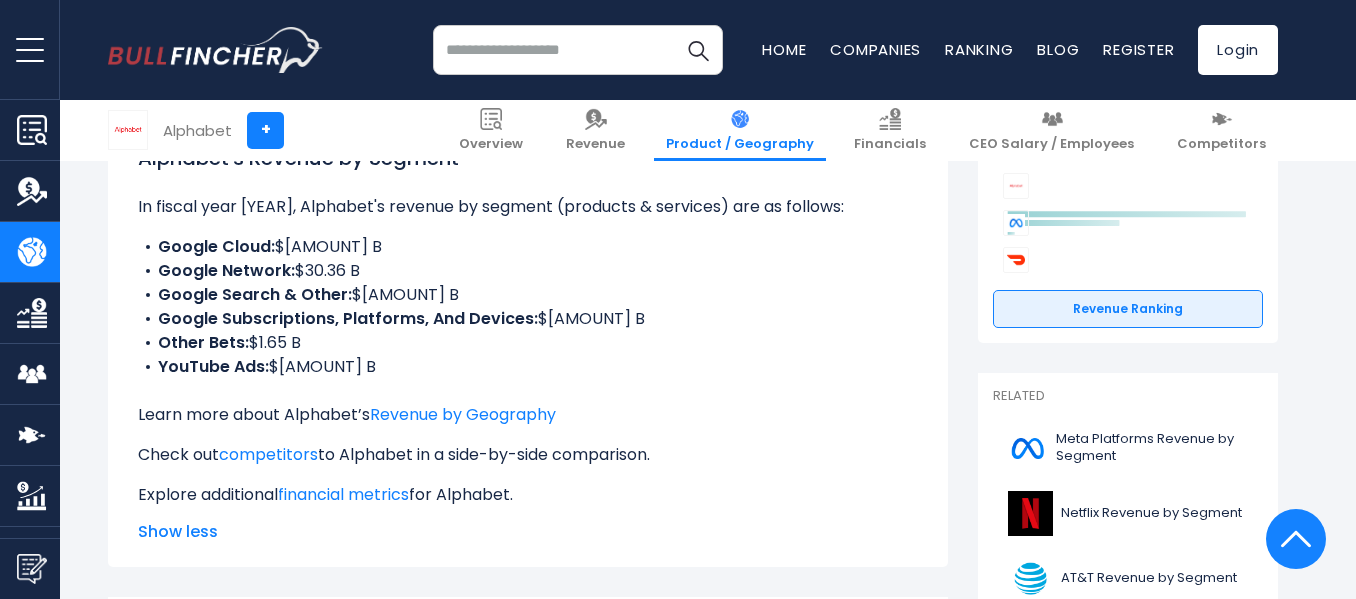 scroll, scrollTop: 280, scrollLeft: 0, axis: vertical 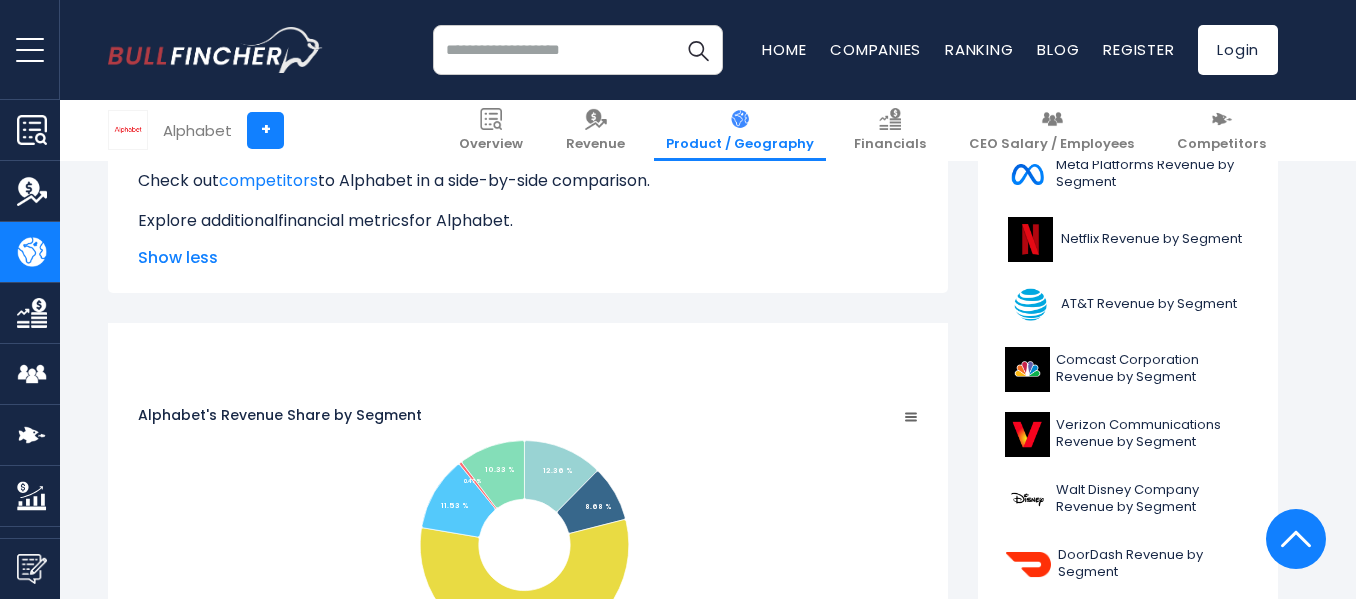 click on "financial metrics" at bounding box center [343, 220] 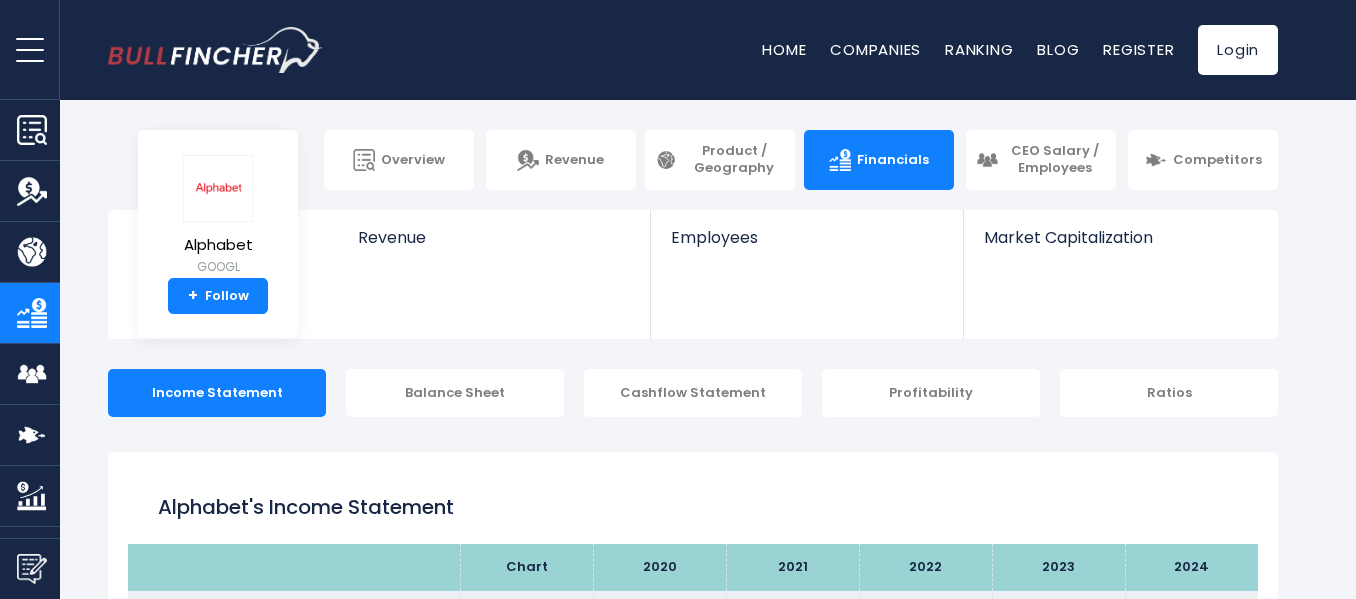 scroll, scrollTop: 0, scrollLeft: 0, axis: both 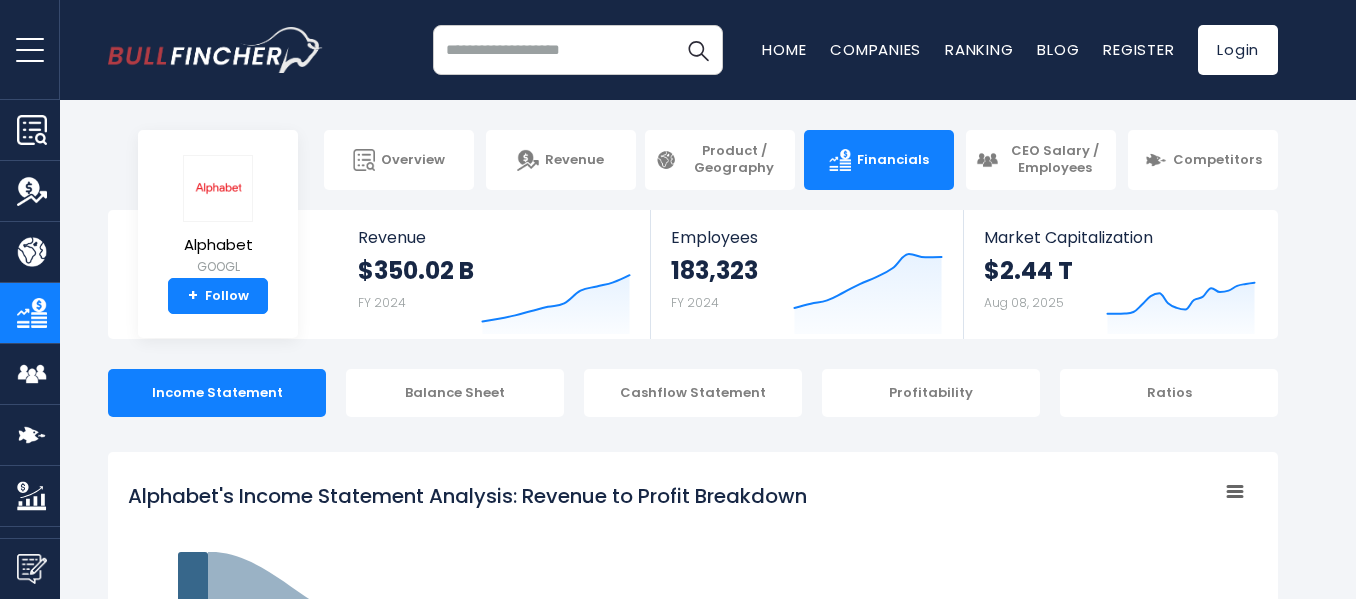 drag, startPoint x: 1365, startPoint y: 37, endPoint x: 1358, endPoint y: -40, distance: 77.31753 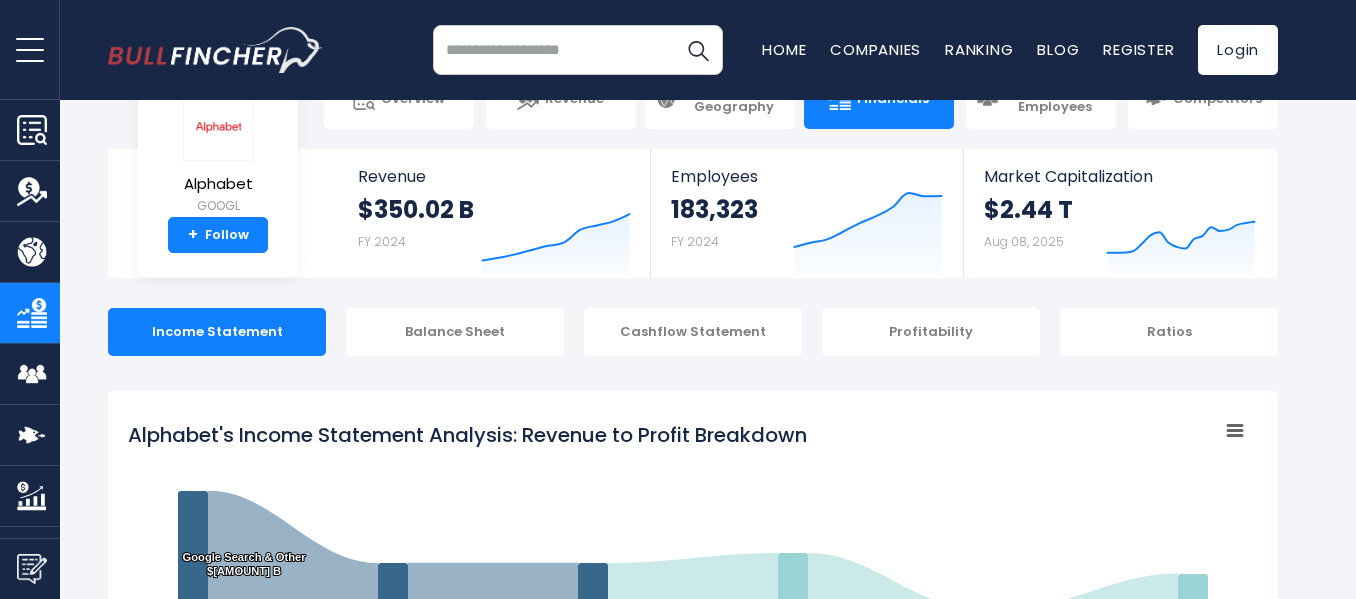 scroll, scrollTop: 0, scrollLeft: 0, axis: both 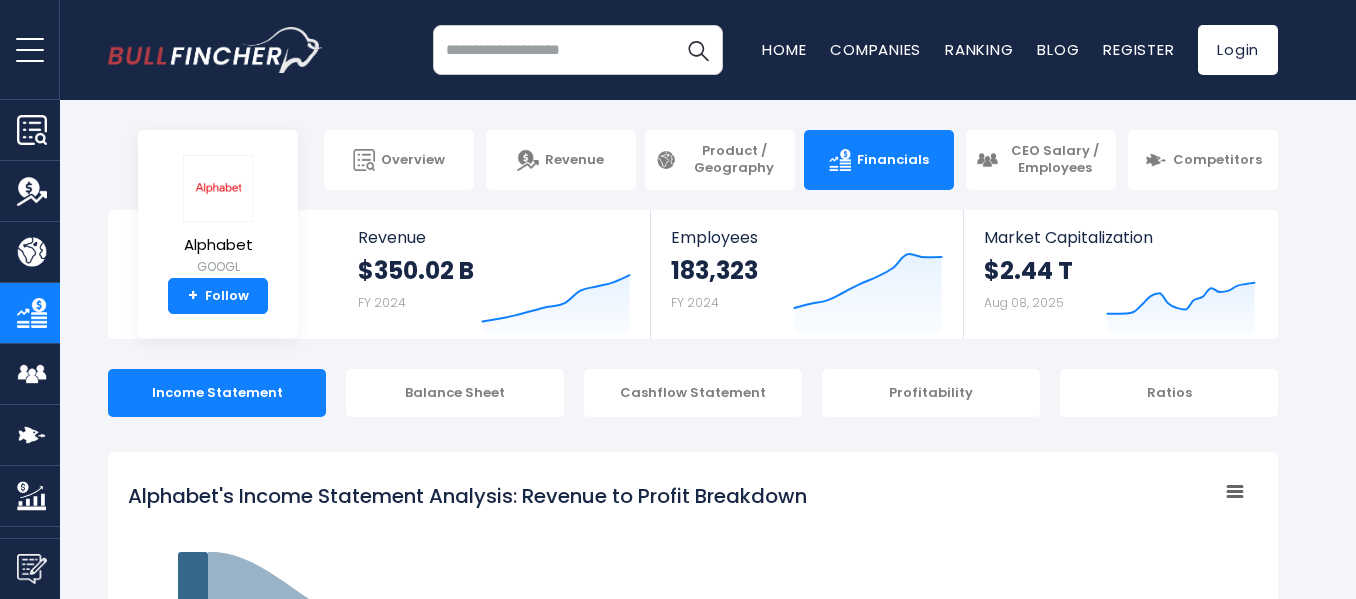 click at bounding box center (32, 191) 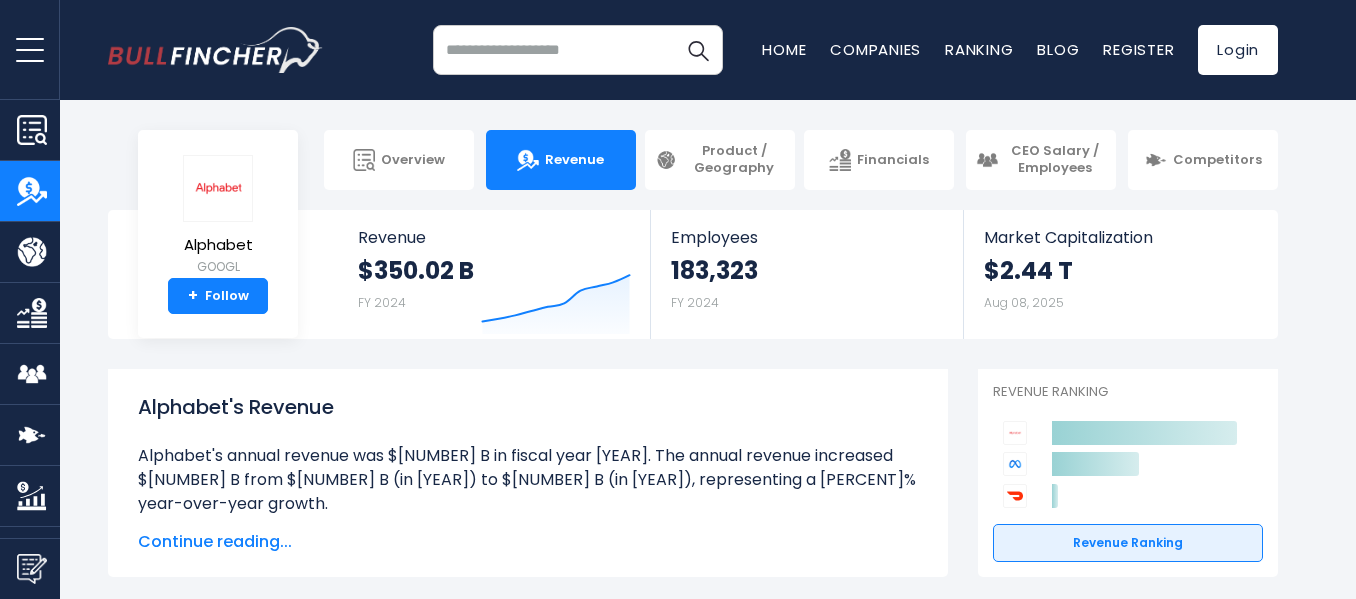 scroll, scrollTop: 0, scrollLeft: 0, axis: both 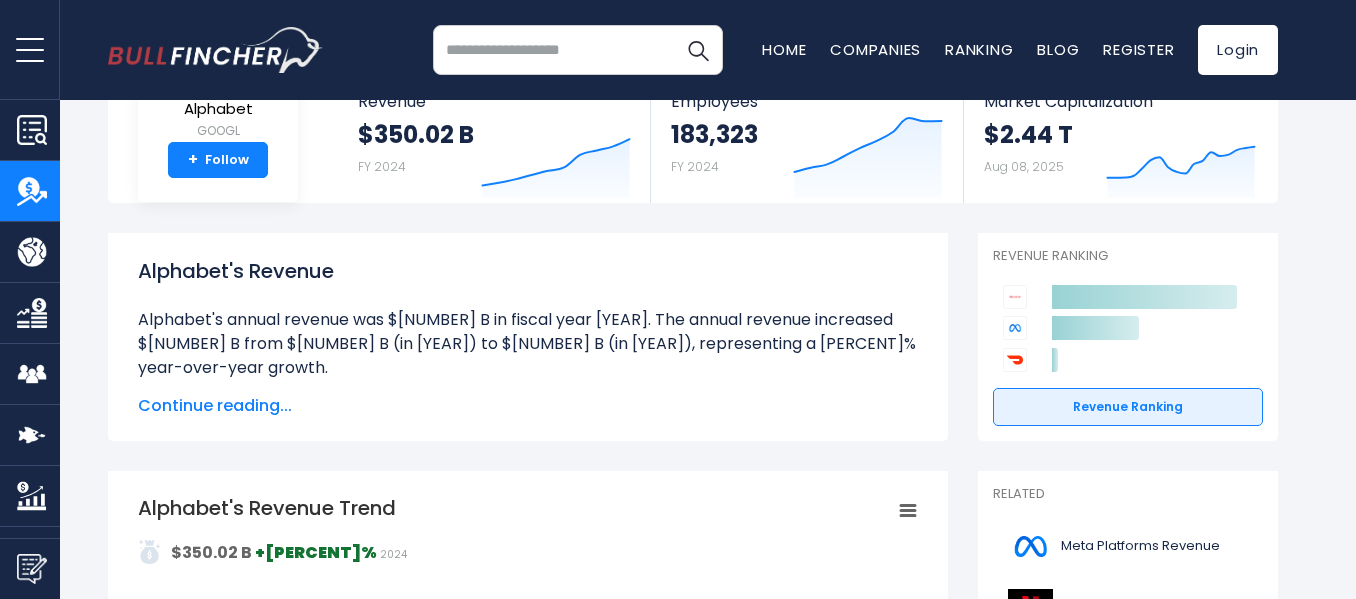 click on "Continue reading..." at bounding box center [528, 406] 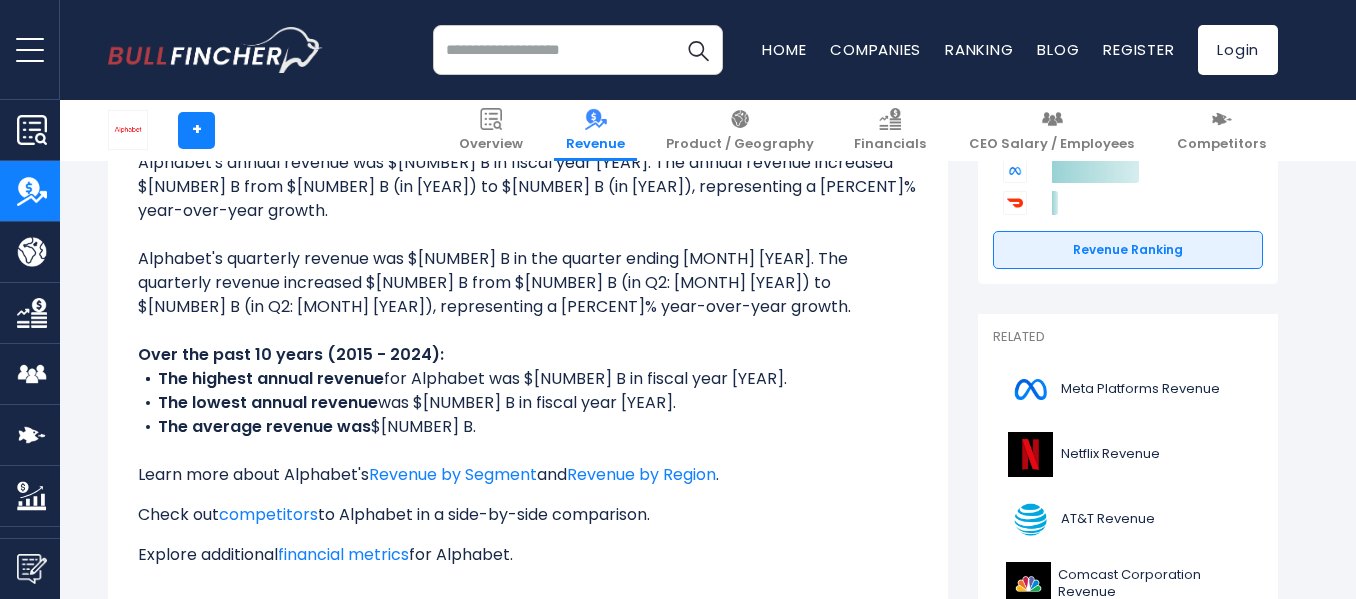 scroll, scrollTop: 0, scrollLeft: 0, axis: both 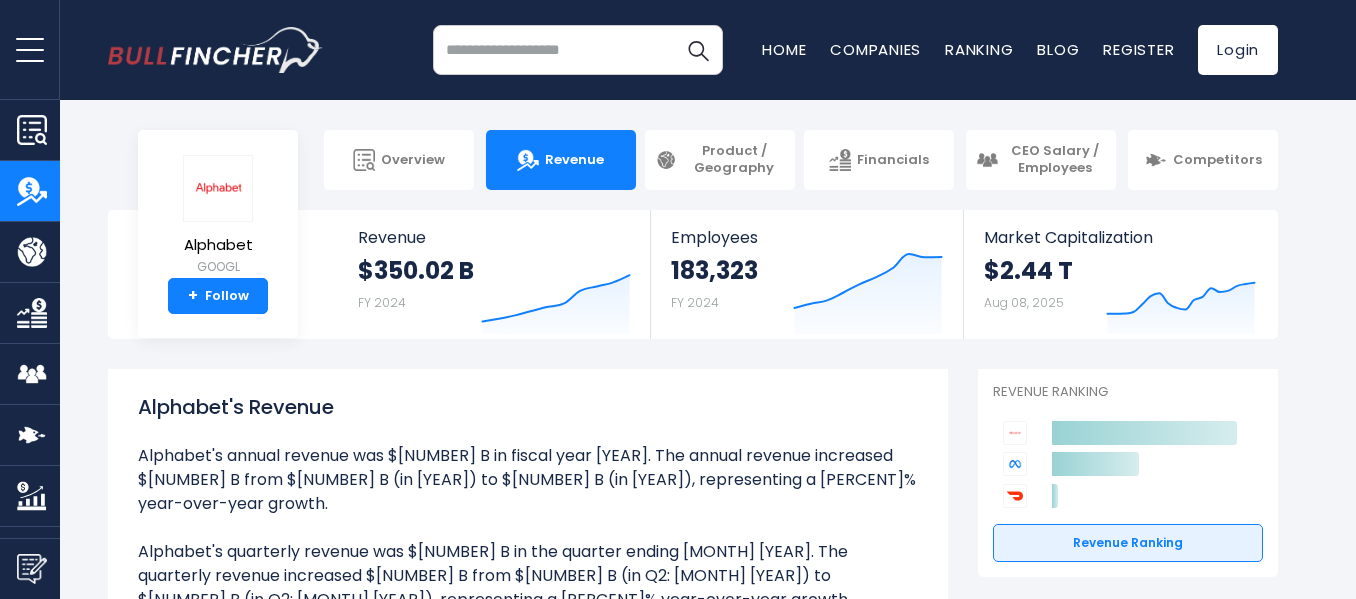 click at bounding box center [32, 252] 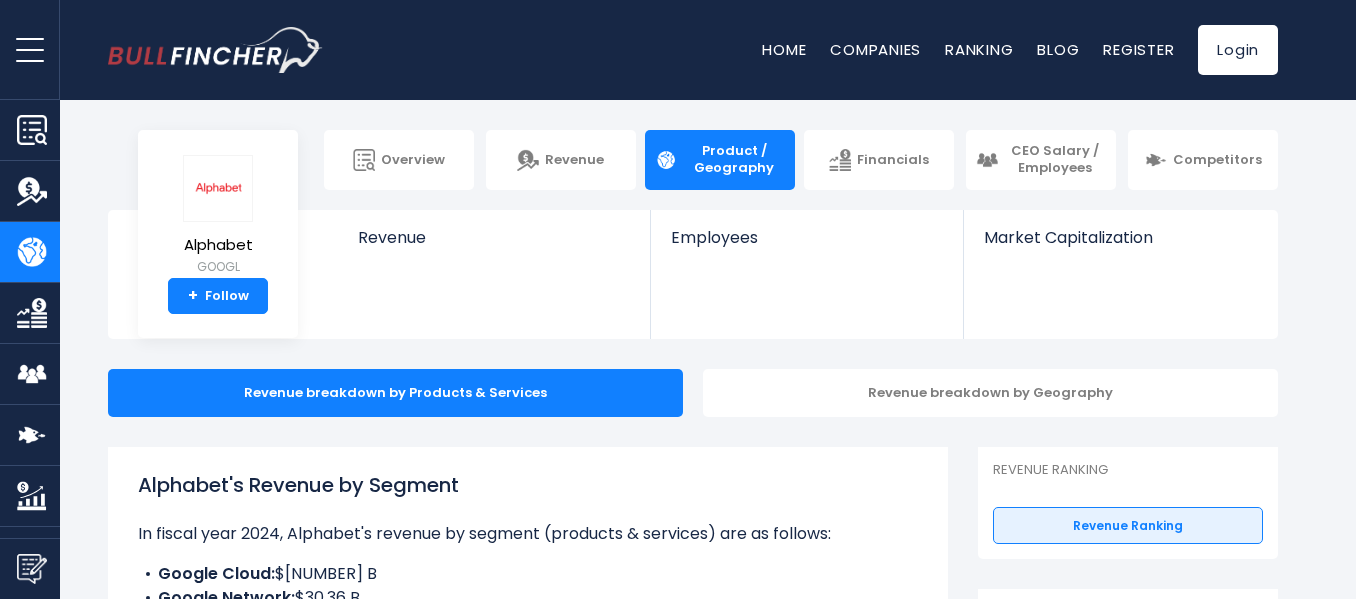 scroll, scrollTop: 0, scrollLeft: 0, axis: both 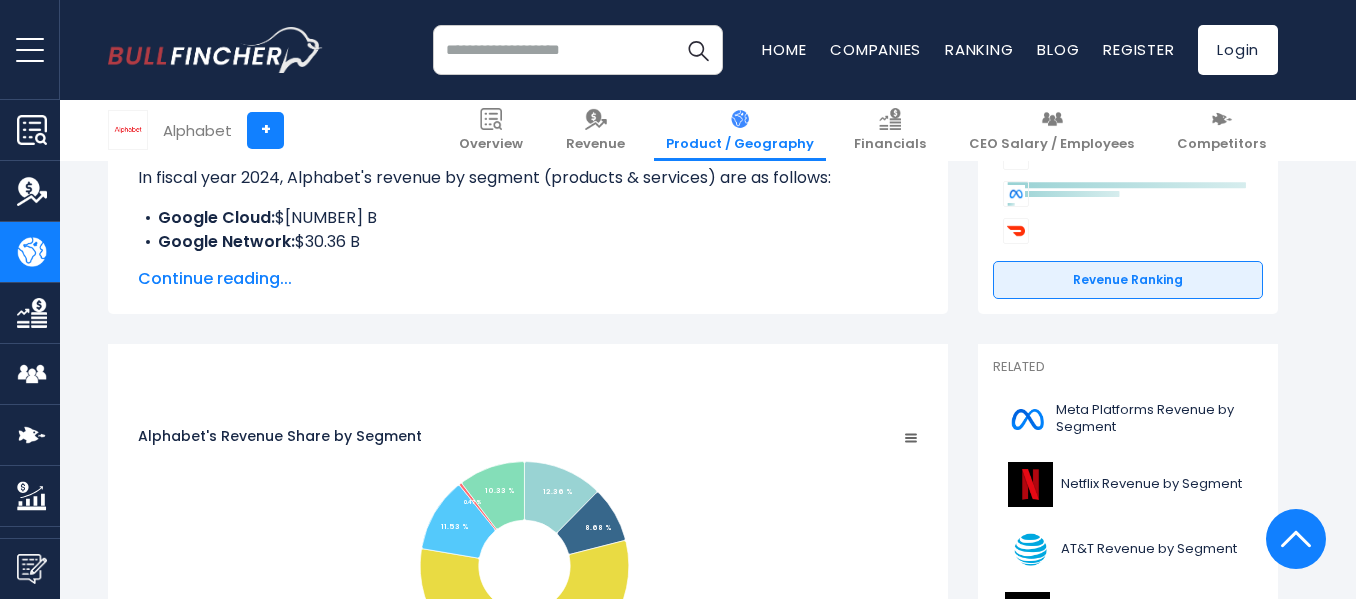 click on "Overview
Revenue
Product / Geography" at bounding box center (678, -57) 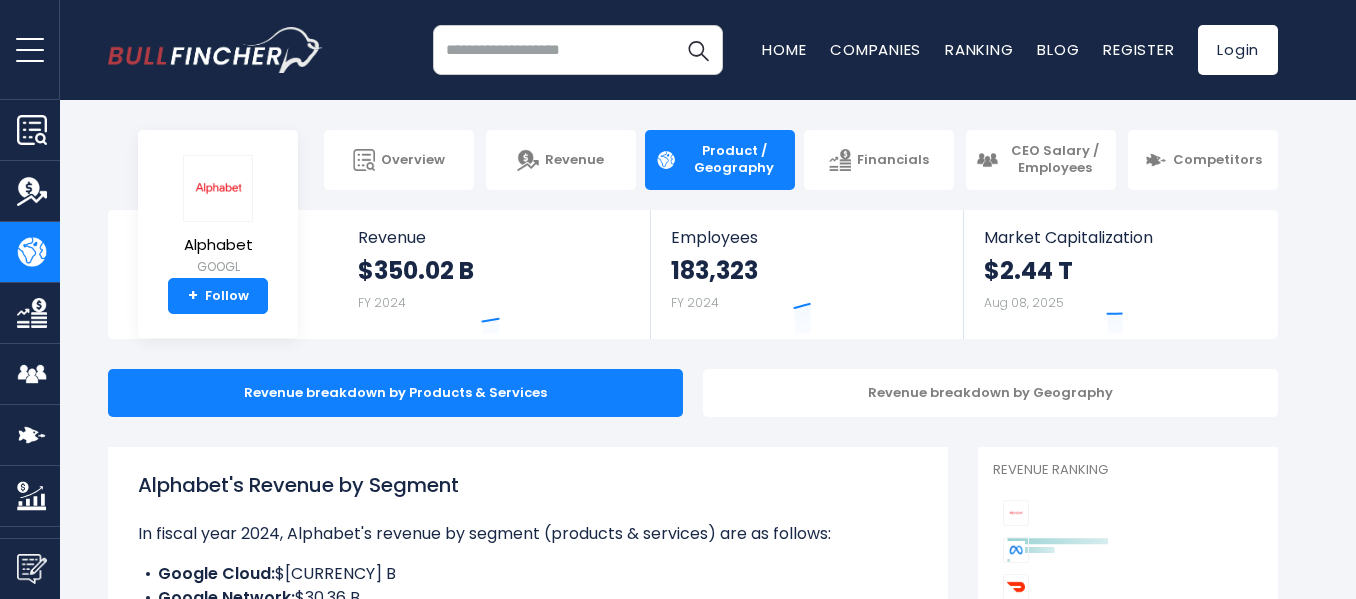 scroll, scrollTop: 0, scrollLeft: 0, axis: both 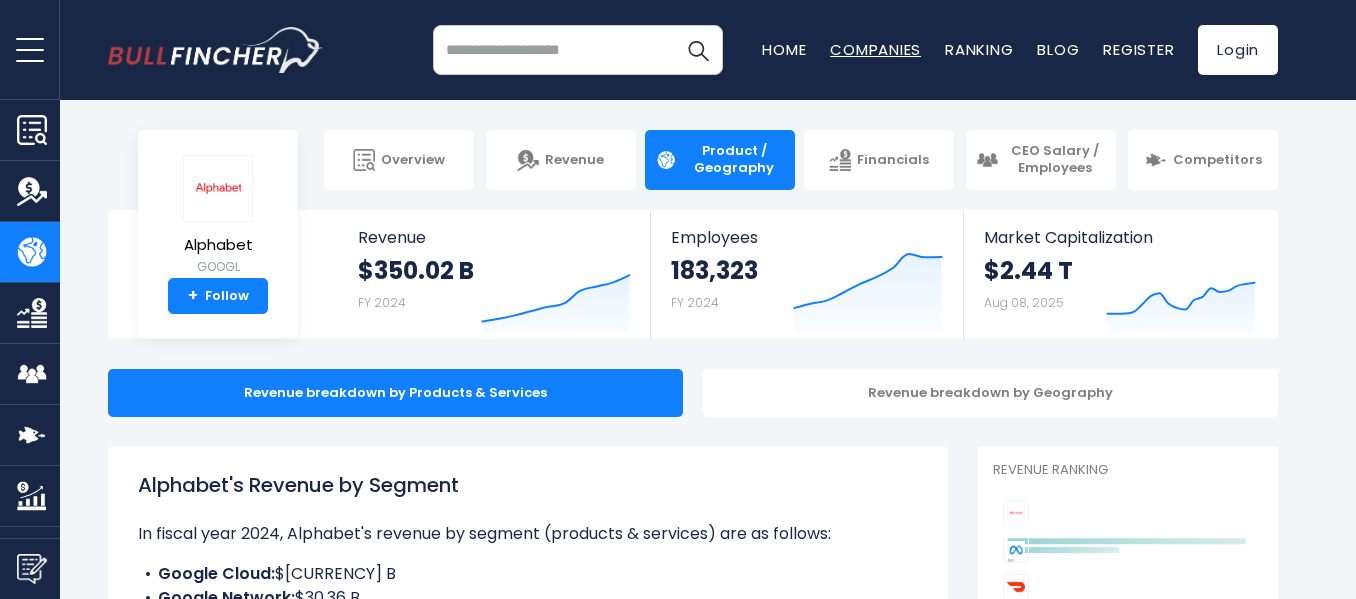 click on "Companies" at bounding box center (875, 49) 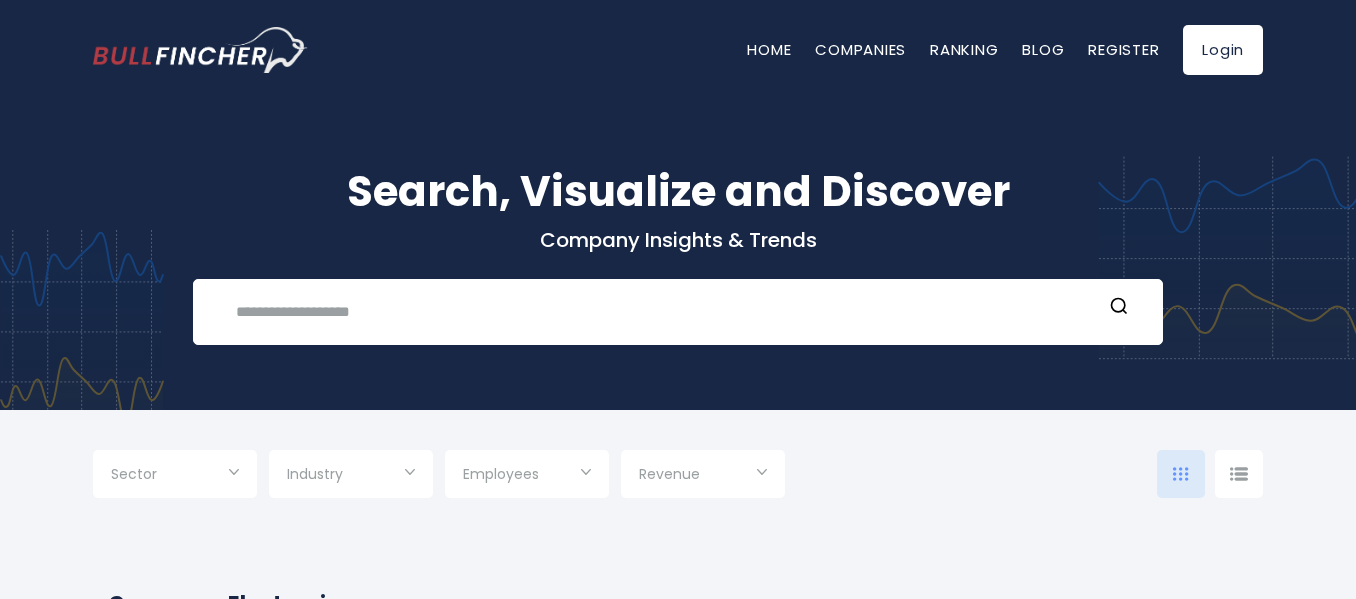 scroll, scrollTop: 0, scrollLeft: 0, axis: both 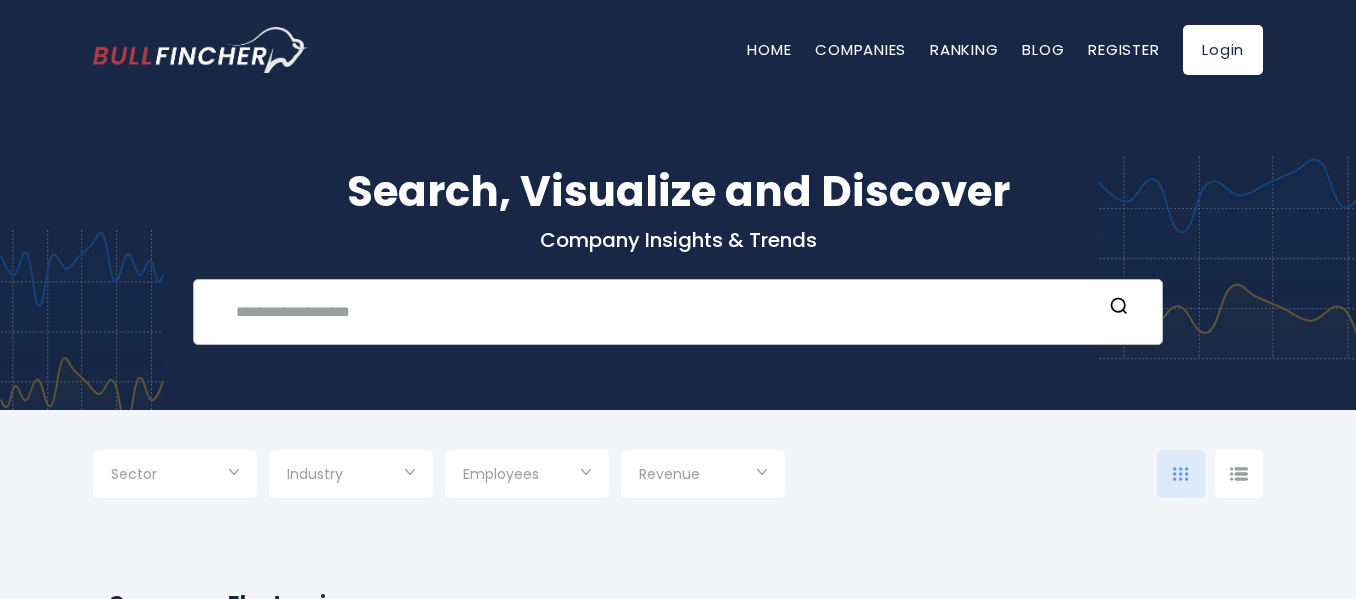 click at bounding box center [663, 311] 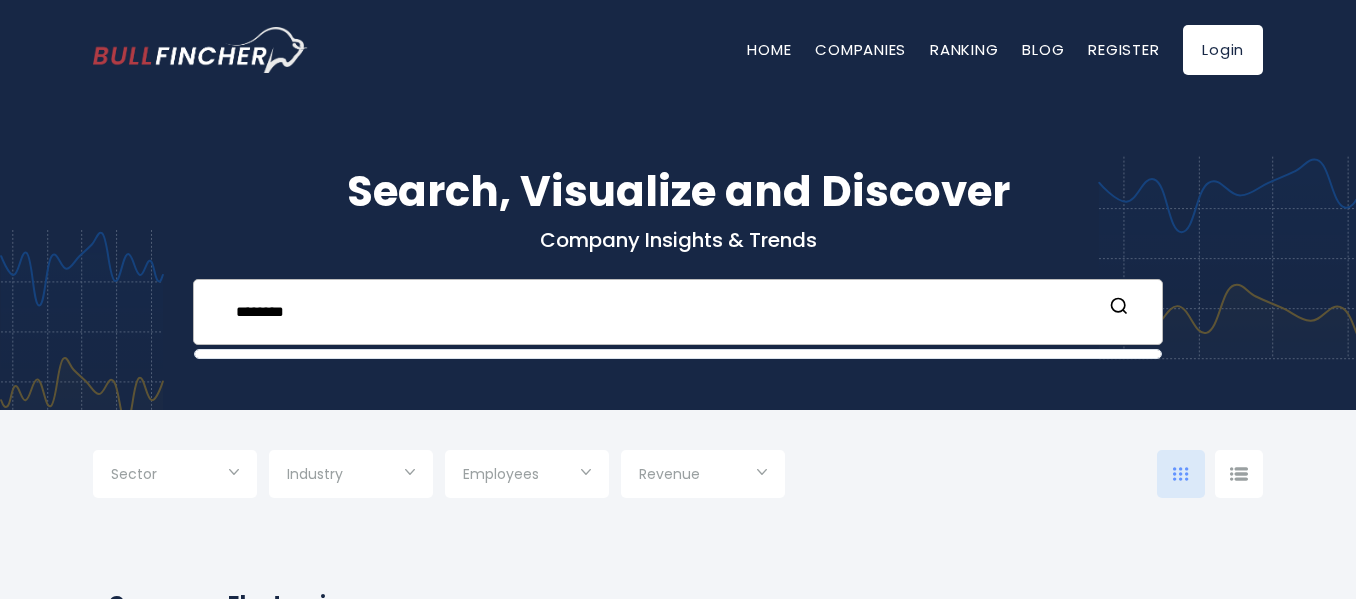 type on "********" 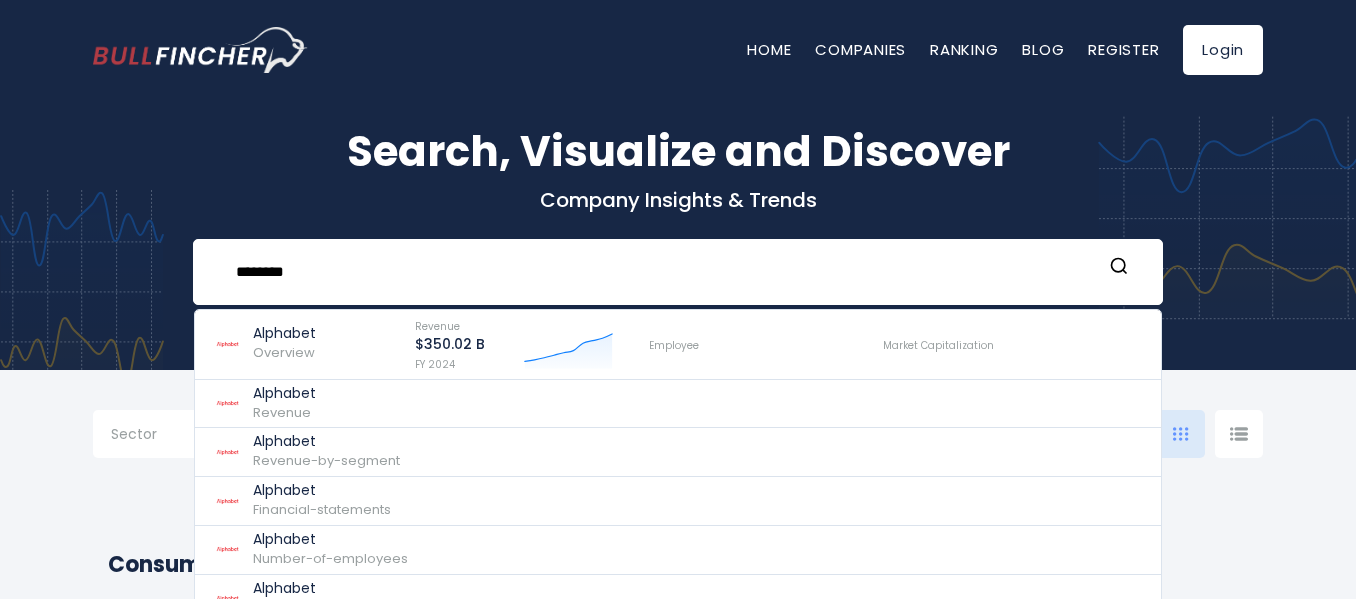 scroll, scrollTop: 226, scrollLeft: 0, axis: vertical 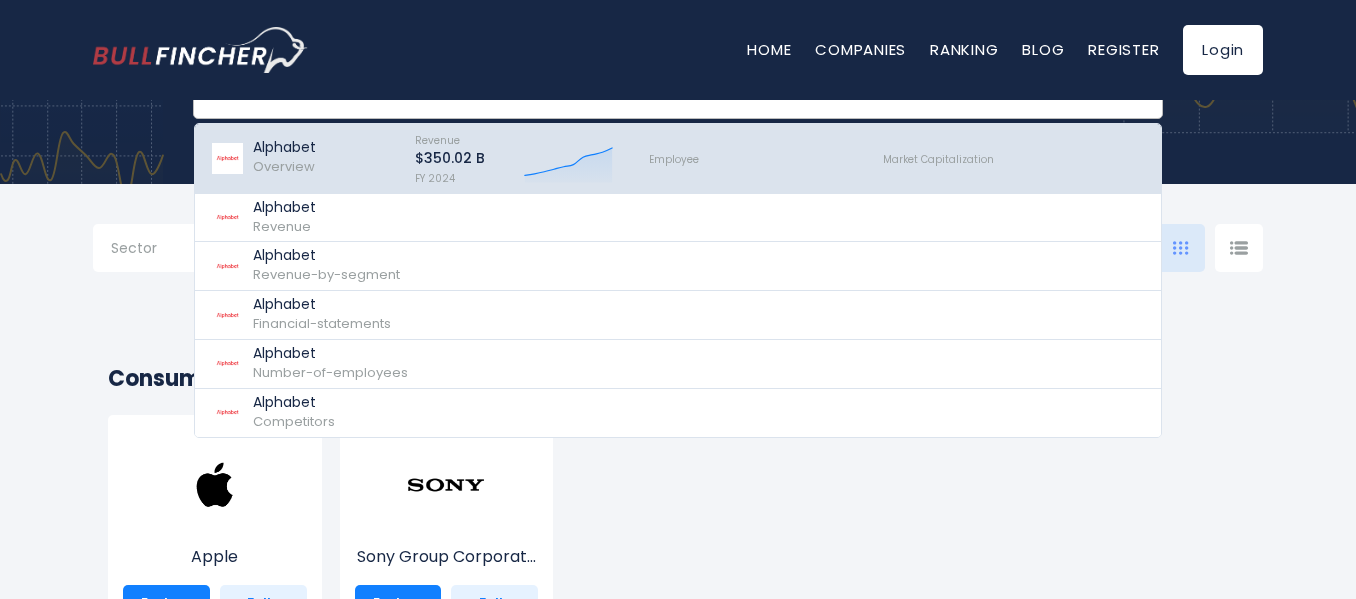 click on "Alphabet" at bounding box center (284, 147) 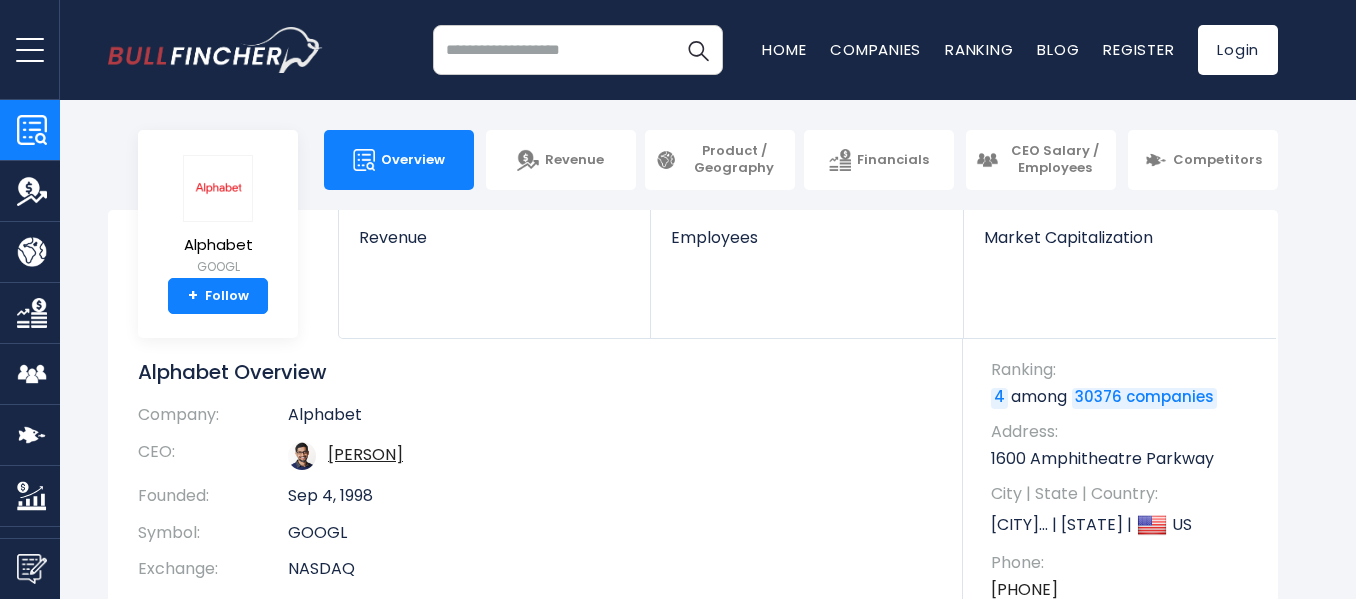 scroll, scrollTop: 0, scrollLeft: 0, axis: both 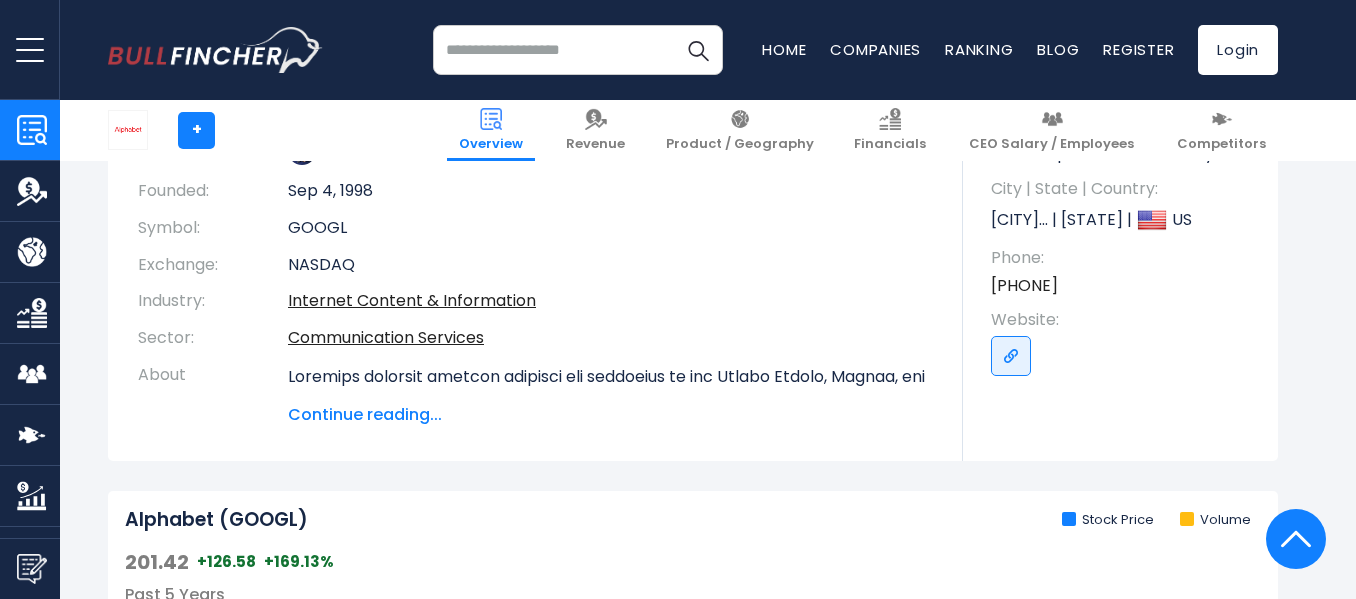 click on "Continue
reading..." at bounding box center (610, 415) 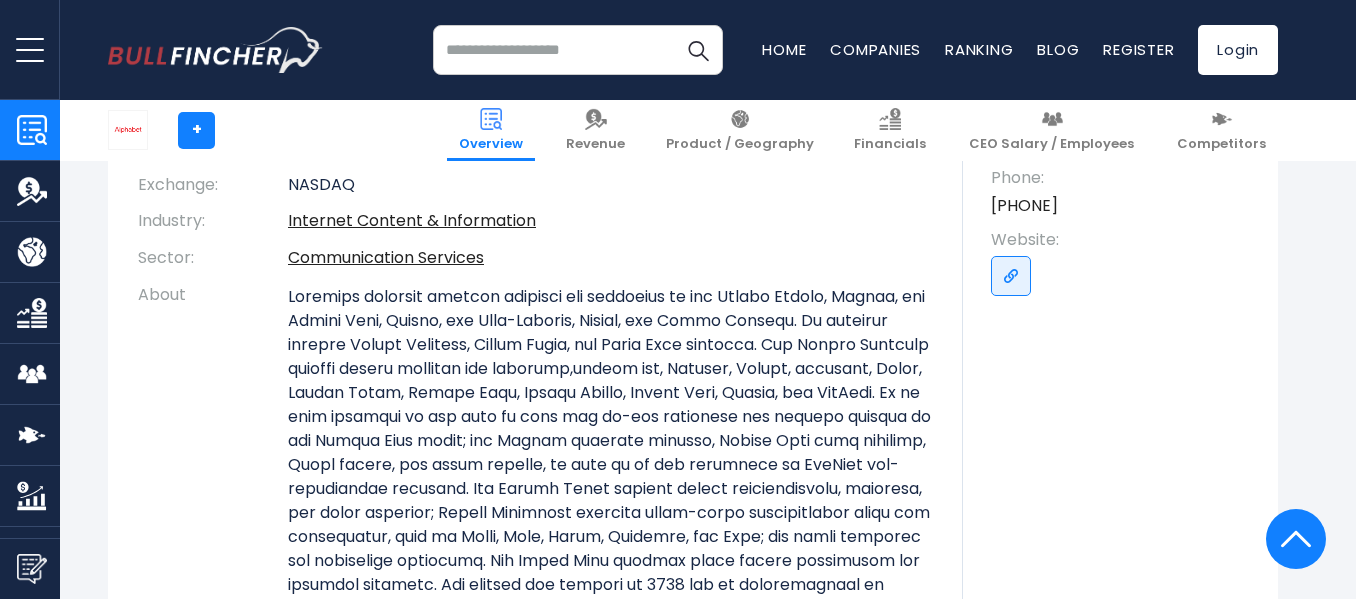 scroll, scrollTop: 426, scrollLeft: 0, axis: vertical 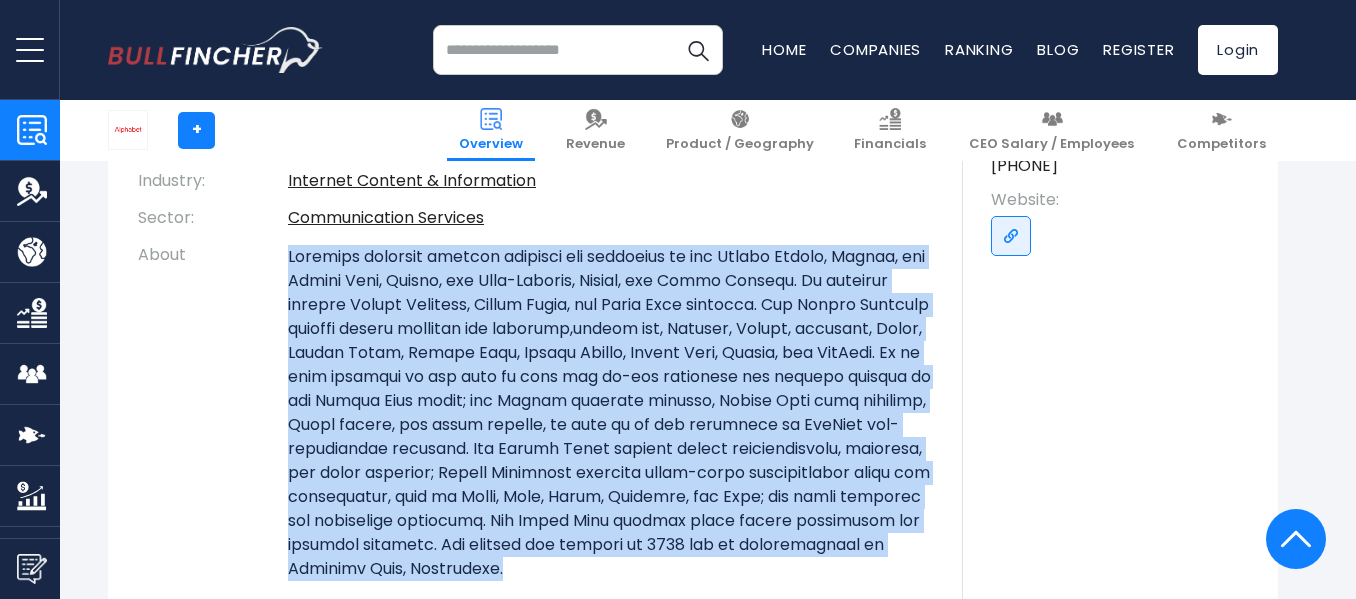 drag, startPoint x: 290, startPoint y: 253, endPoint x: 933, endPoint y: 578, distance: 720.4679 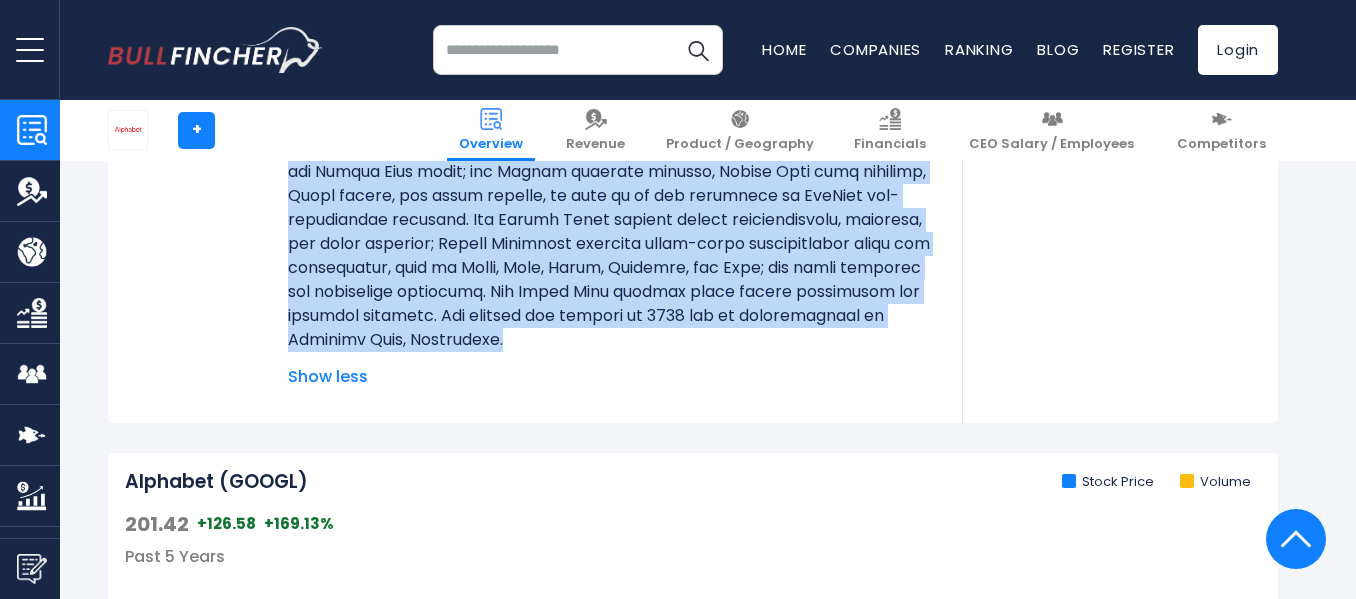scroll, scrollTop: 666, scrollLeft: 0, axis: vertical 